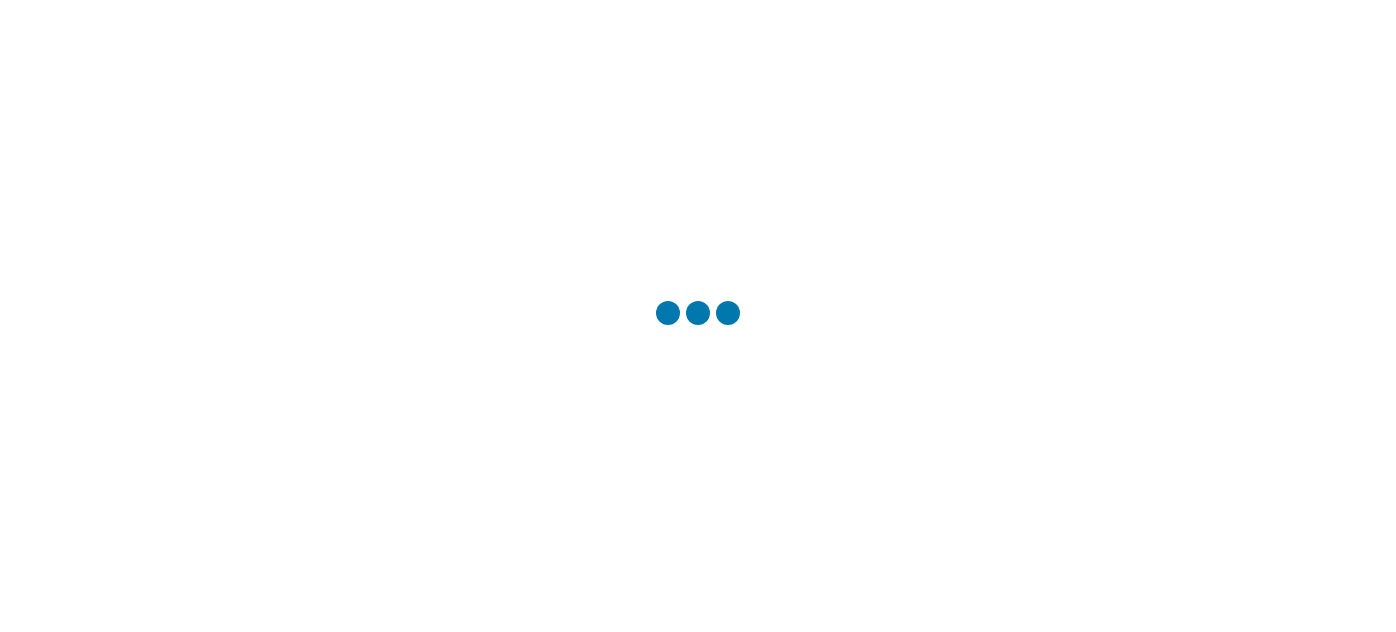 scroll, scrollTop: 0, scrollLeft: 0, axis: both 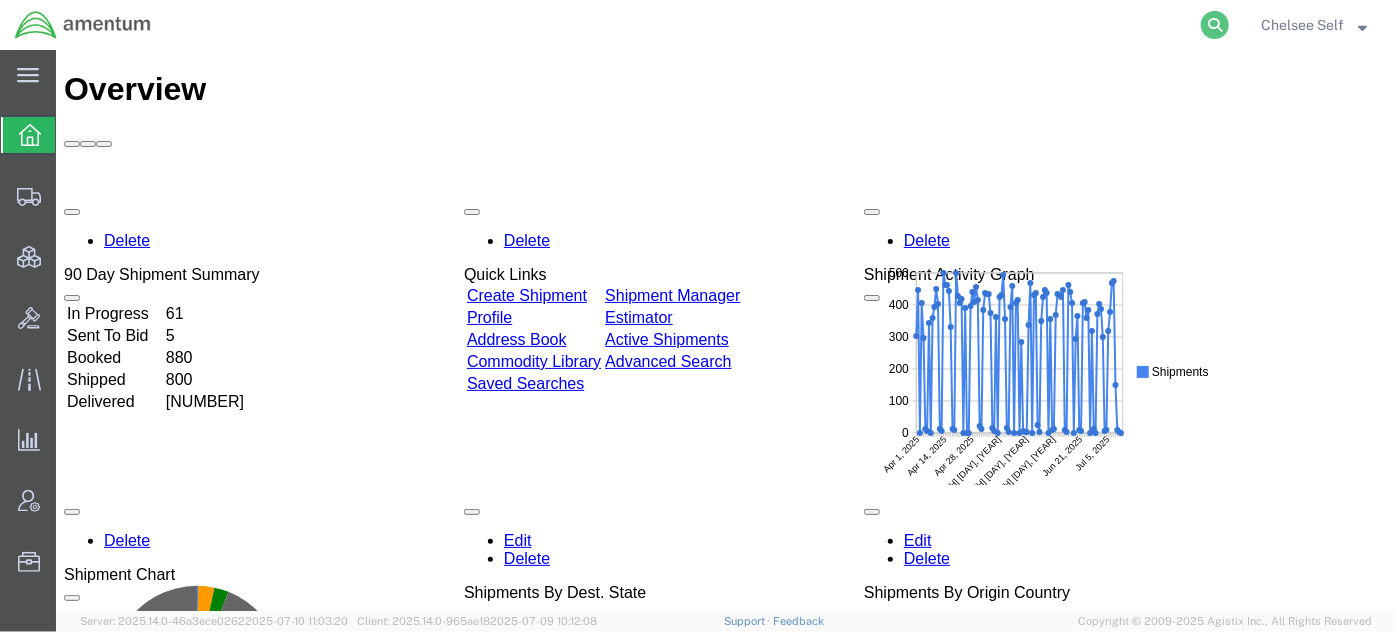 click 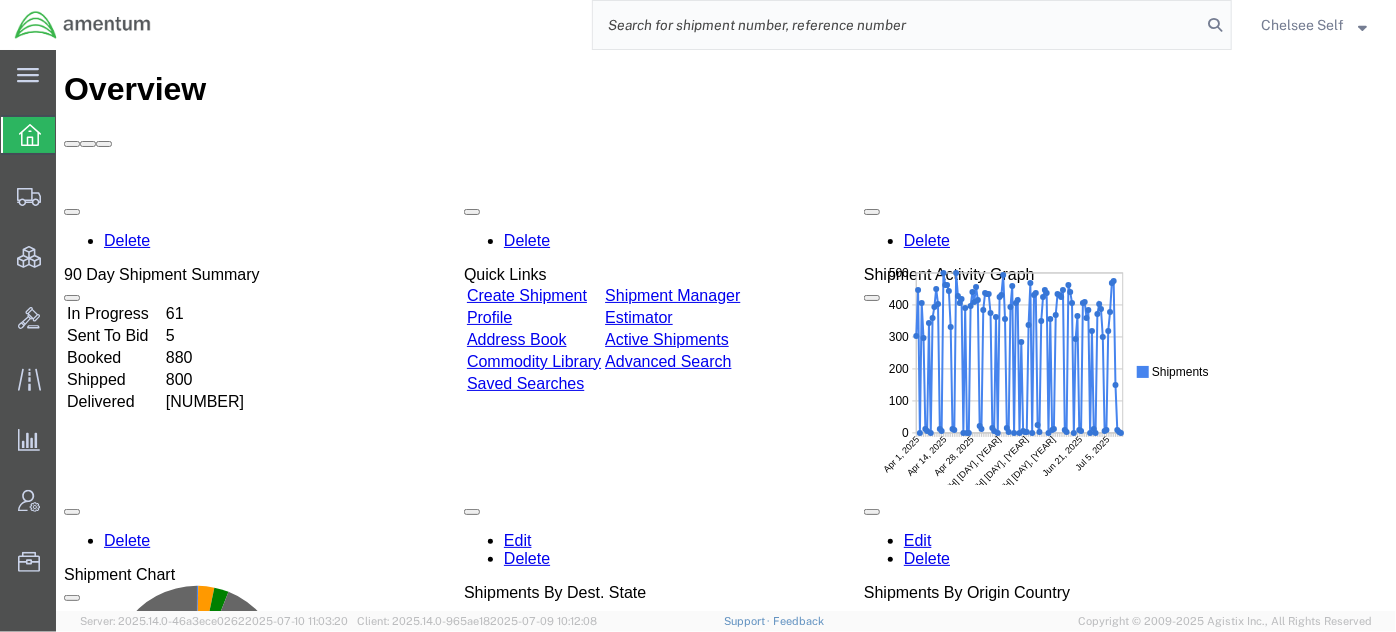 click 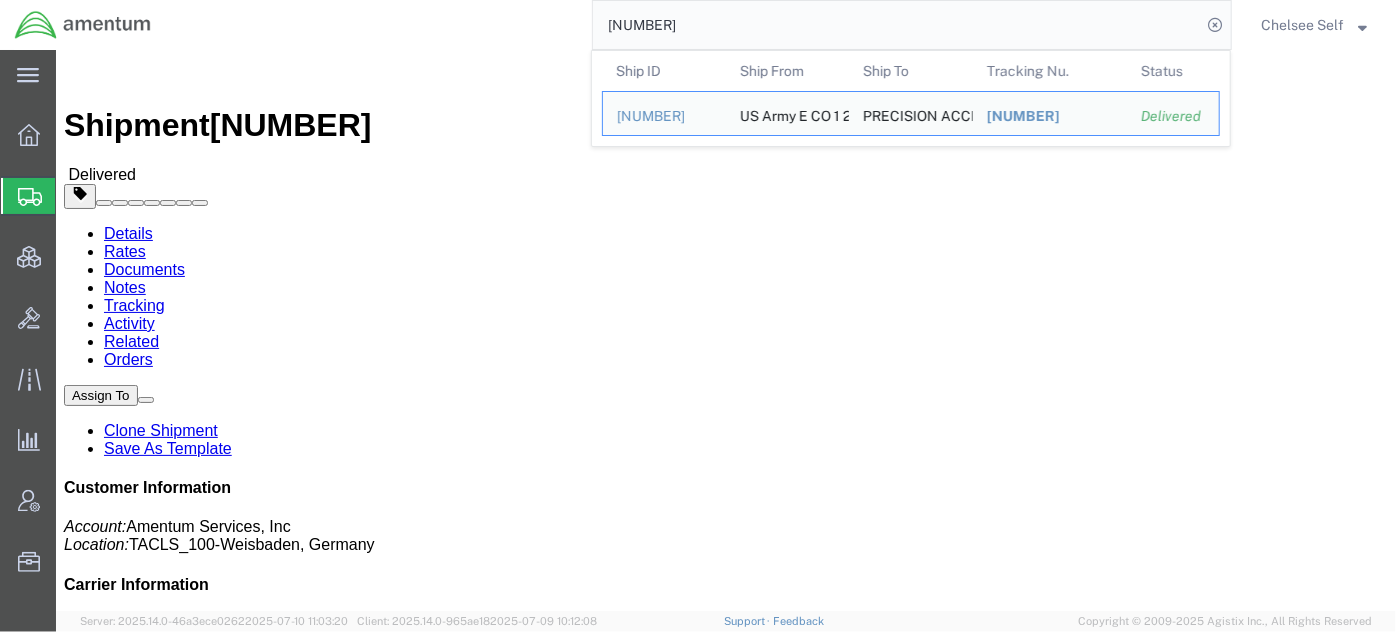 drag, startPoint x: 720, startPoint y: 27, endPoint x: 478, endPoint y: 31, distance: 242.03305 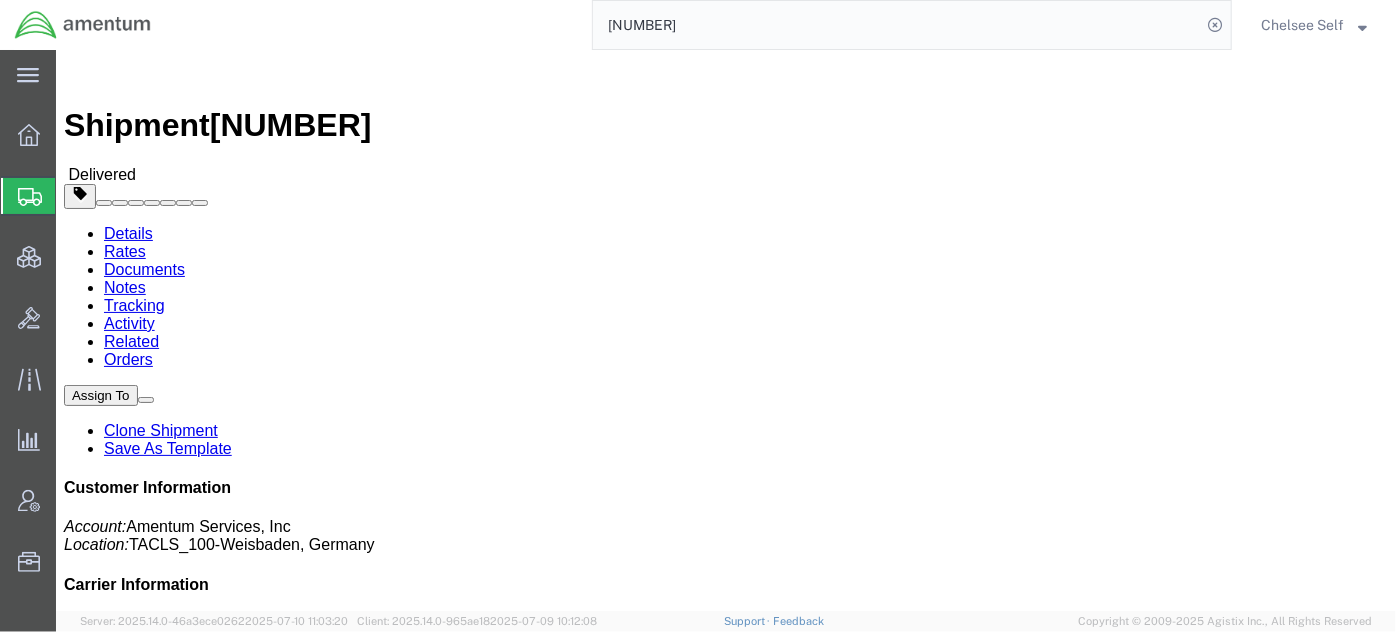 click on "[NUMBER]" 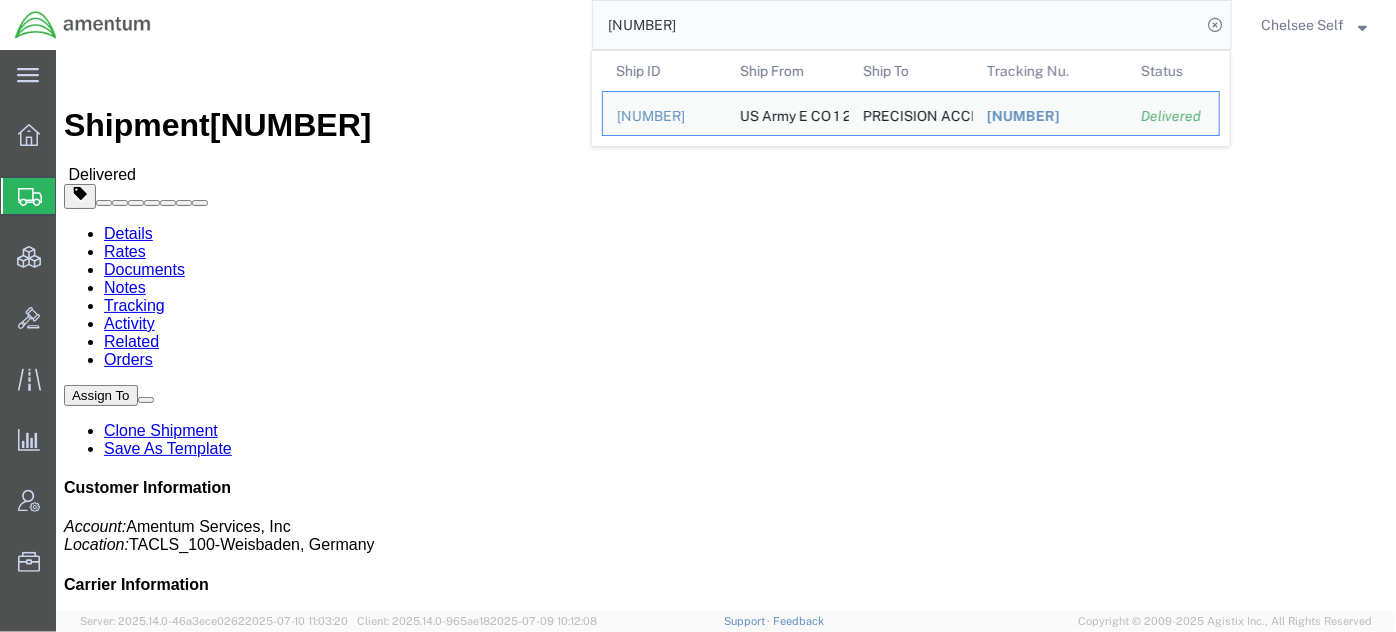 drag, startPoint x: 739, startPoint y: 10, endPoint x: 410, endPoint y: 38, distance: 330.18933 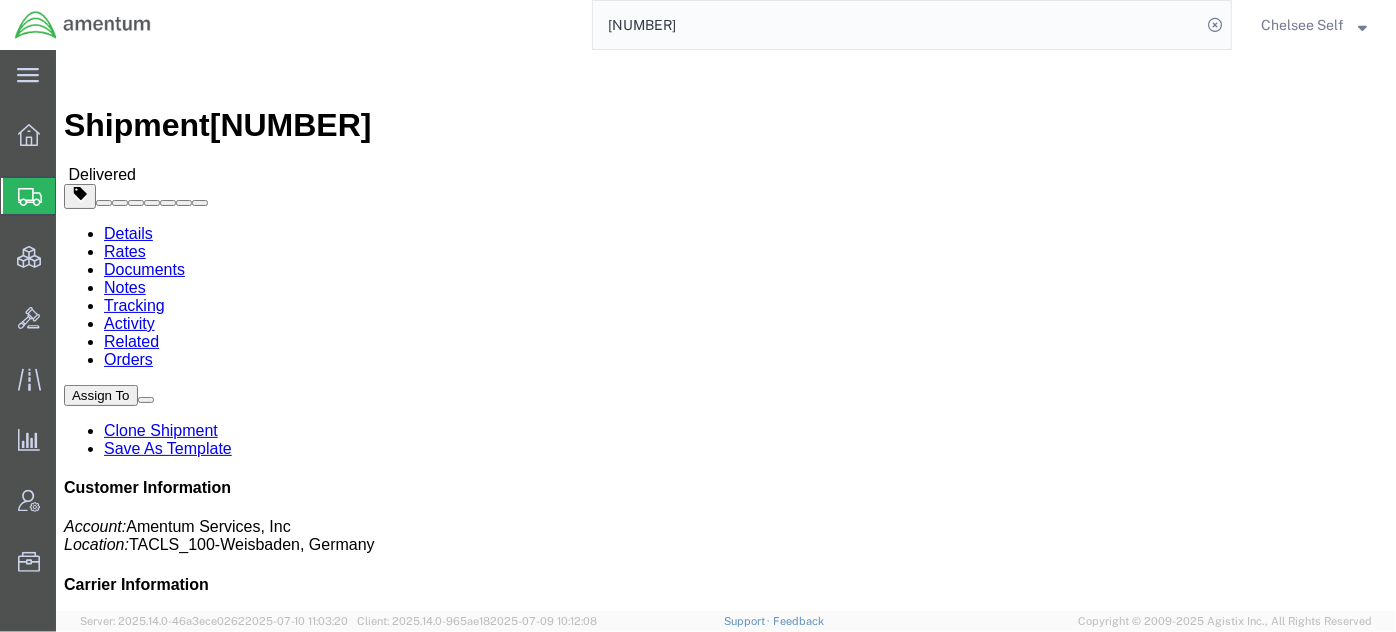 paste on "[NUMBER]" 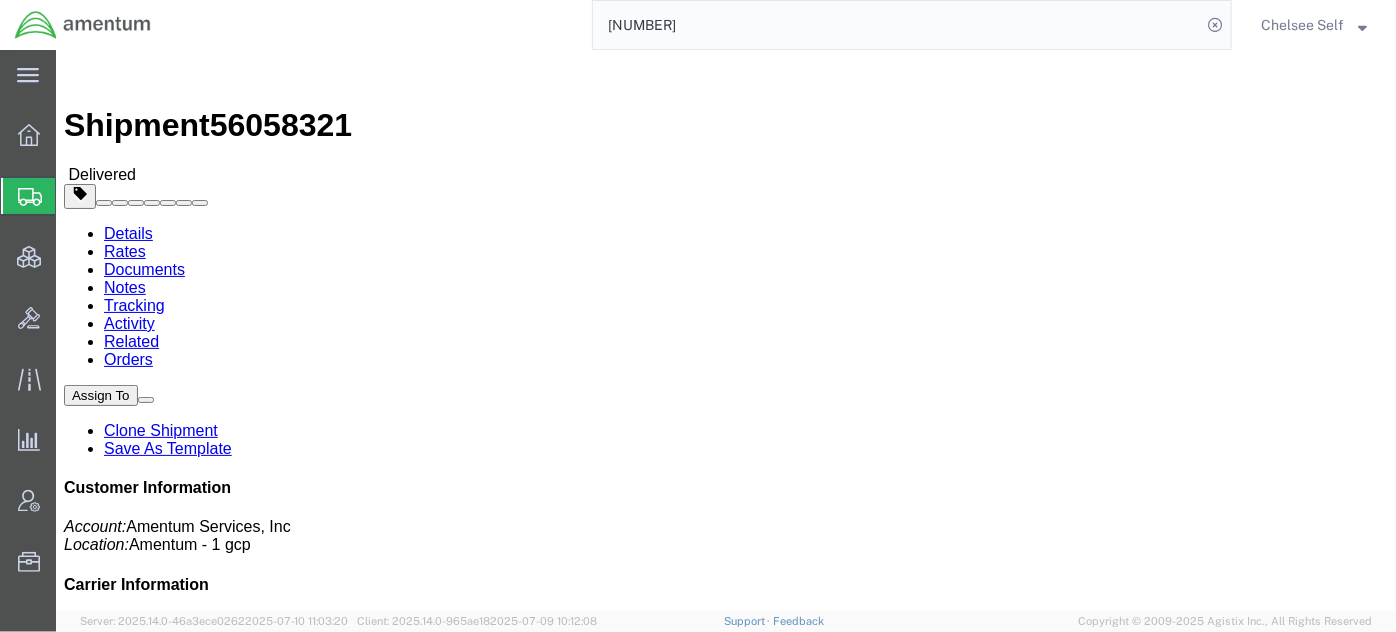 click 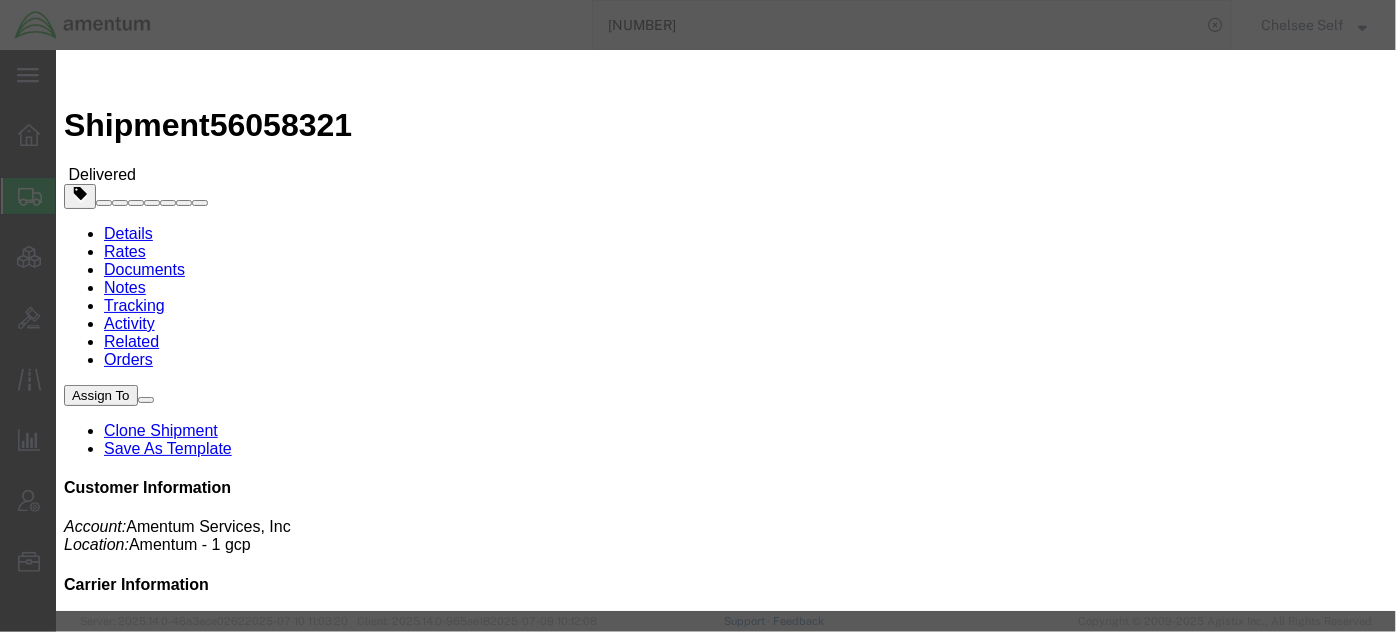 drag, startPoint x: 914, startPoint y: 144, endPoint x: 534, endPoint y: 128, distance: 380.3367 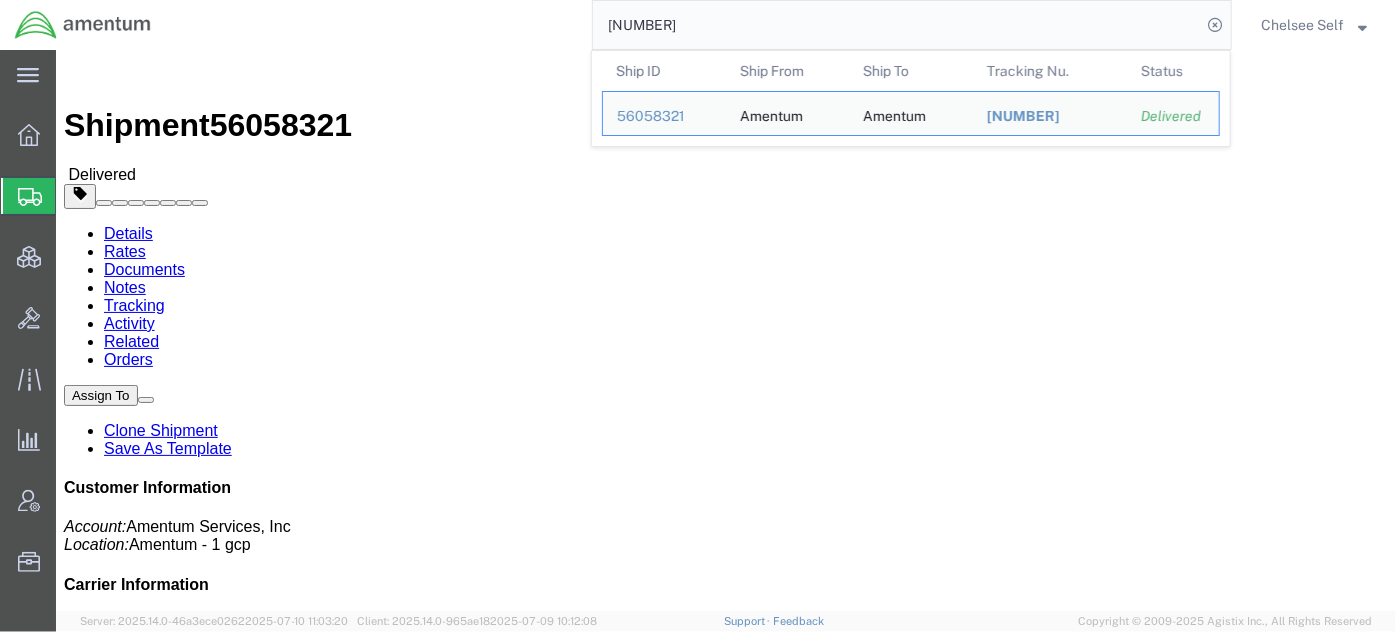 drag, startPoint x: 774, startPoint y: 23, endPoint x: 201, endPoint y: 13, distance: 573.0873 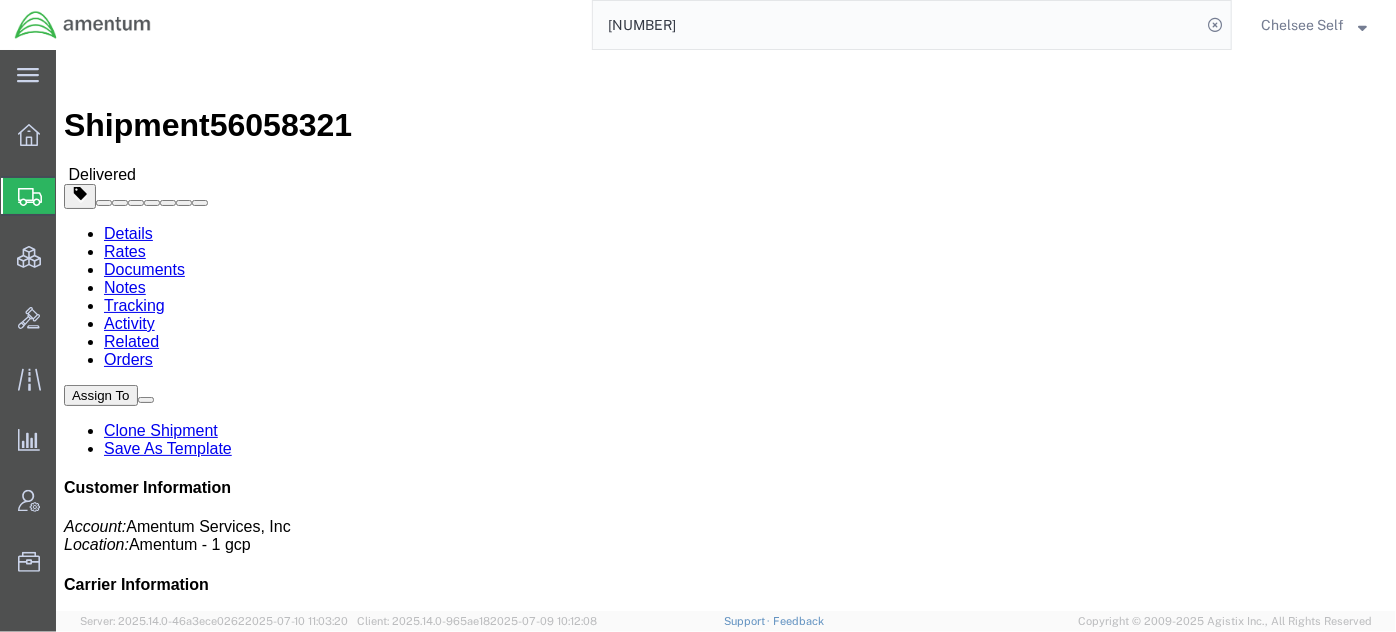 paste on "[NUMBER]" 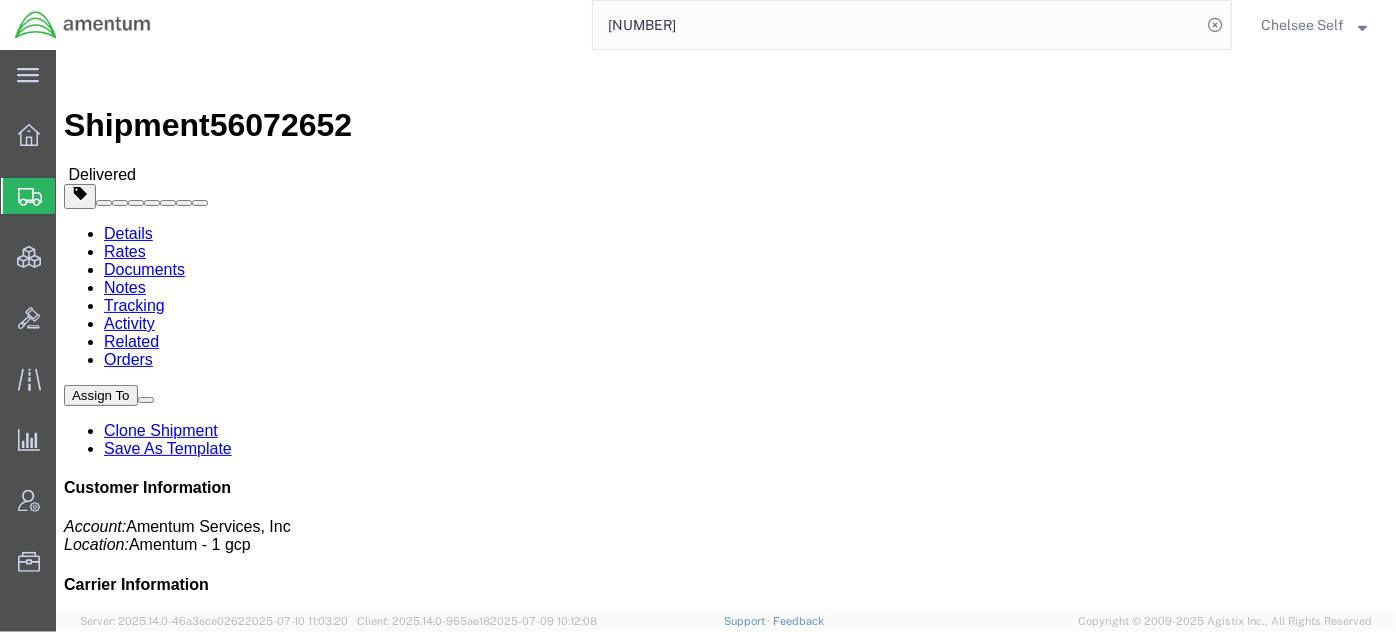 click on "Department:" 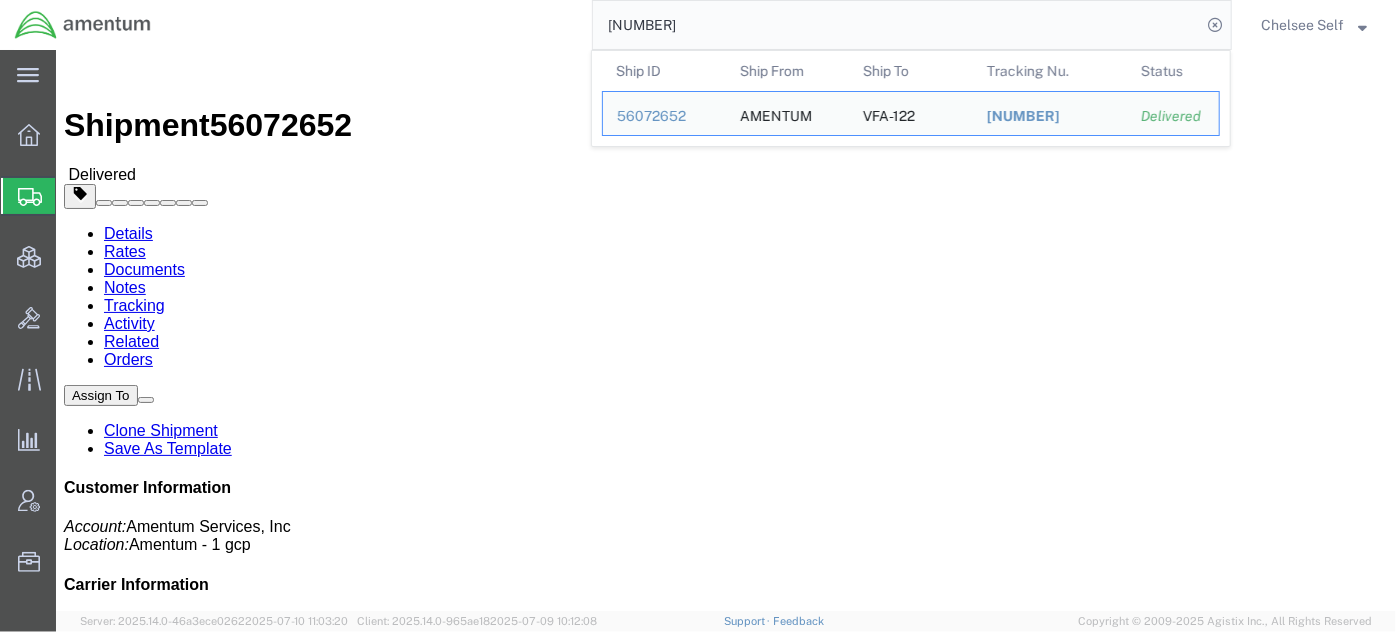 drag, startPoint x: 761, startPoint y: 25, endPoint x: 448, endPoint y: 32, distance: 313.07828 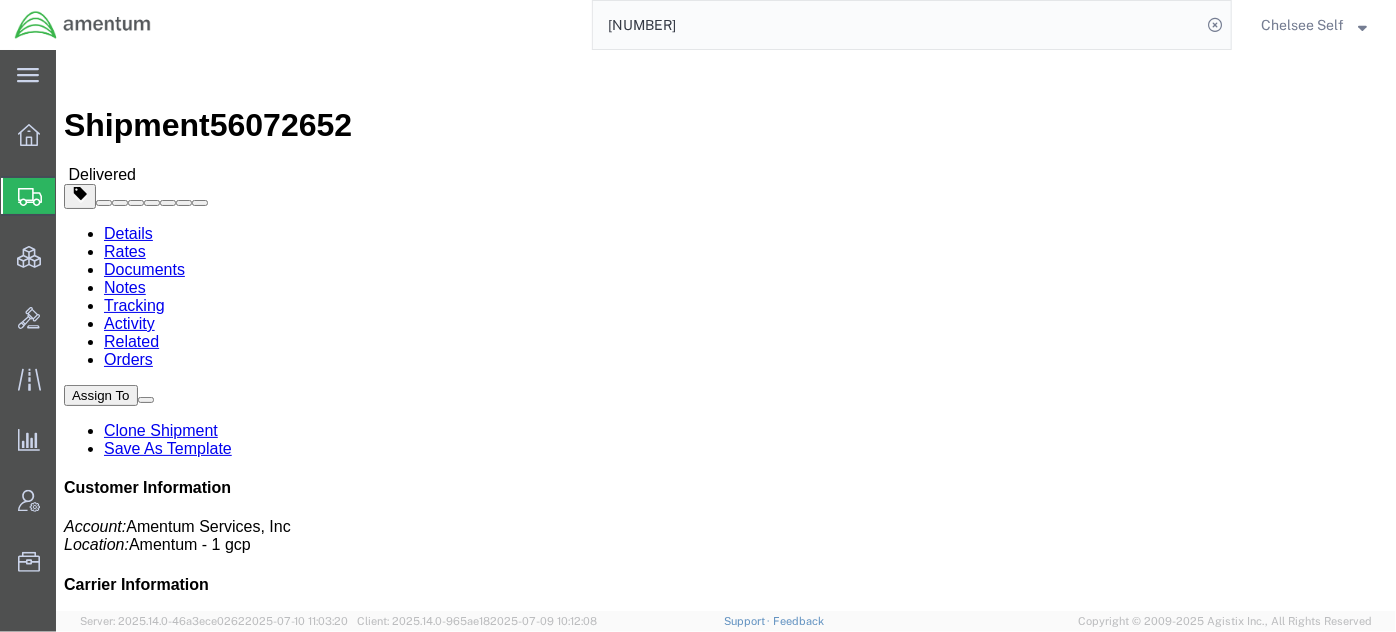paste on "611423804" 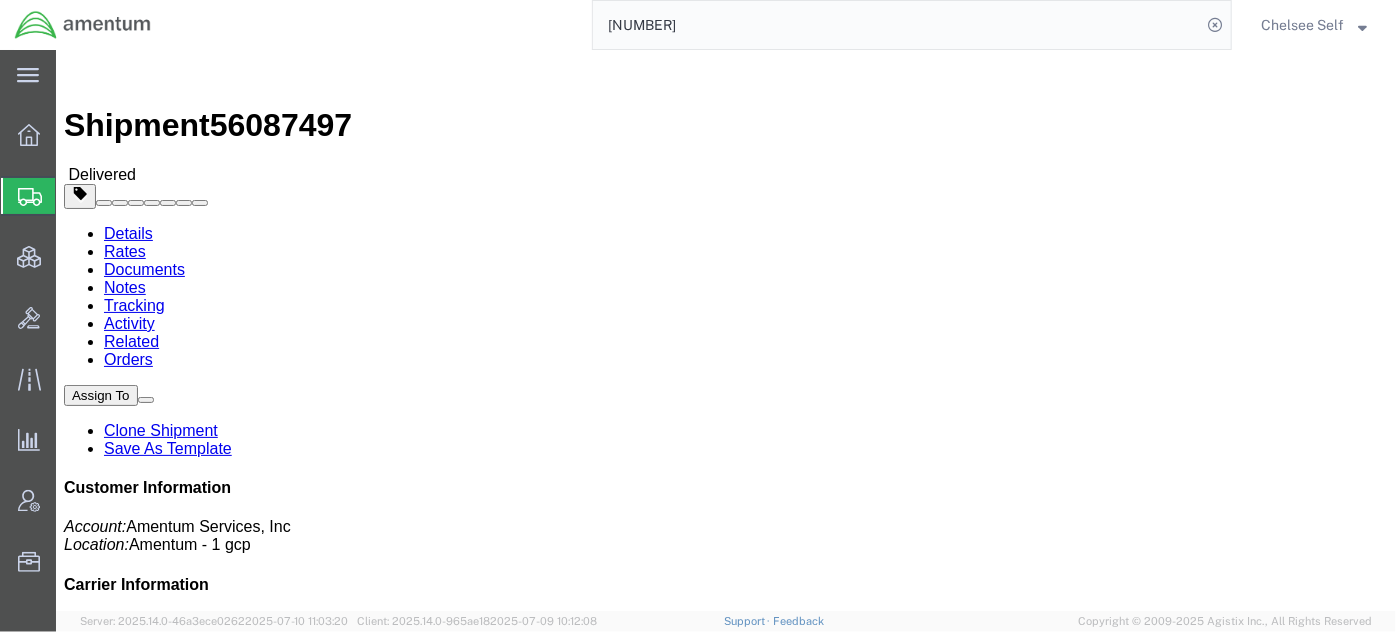 drag, startPoint x: 720, startPoint y: 255, endPoint x: 913, endPoint y: 268, distance: 193.43733 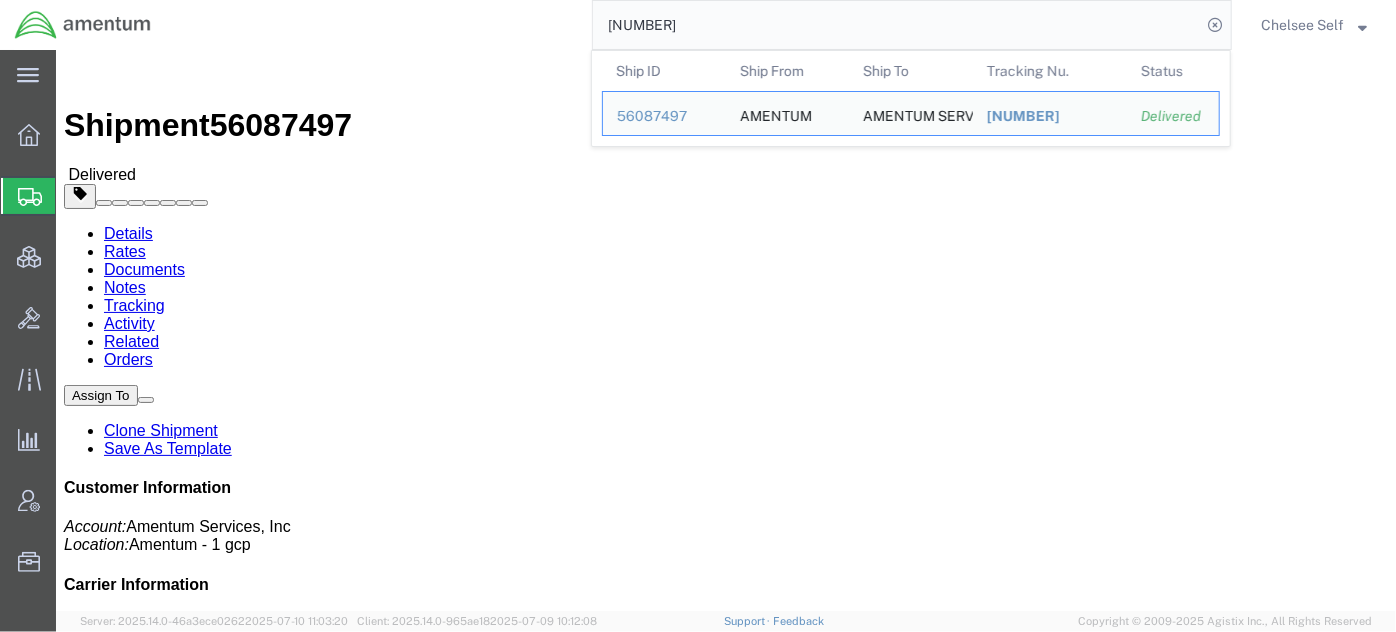 drag, startPoint x: 671, startPoint y: 26, endPoint x: 377, endPoint y: 46, distance: 294.67947 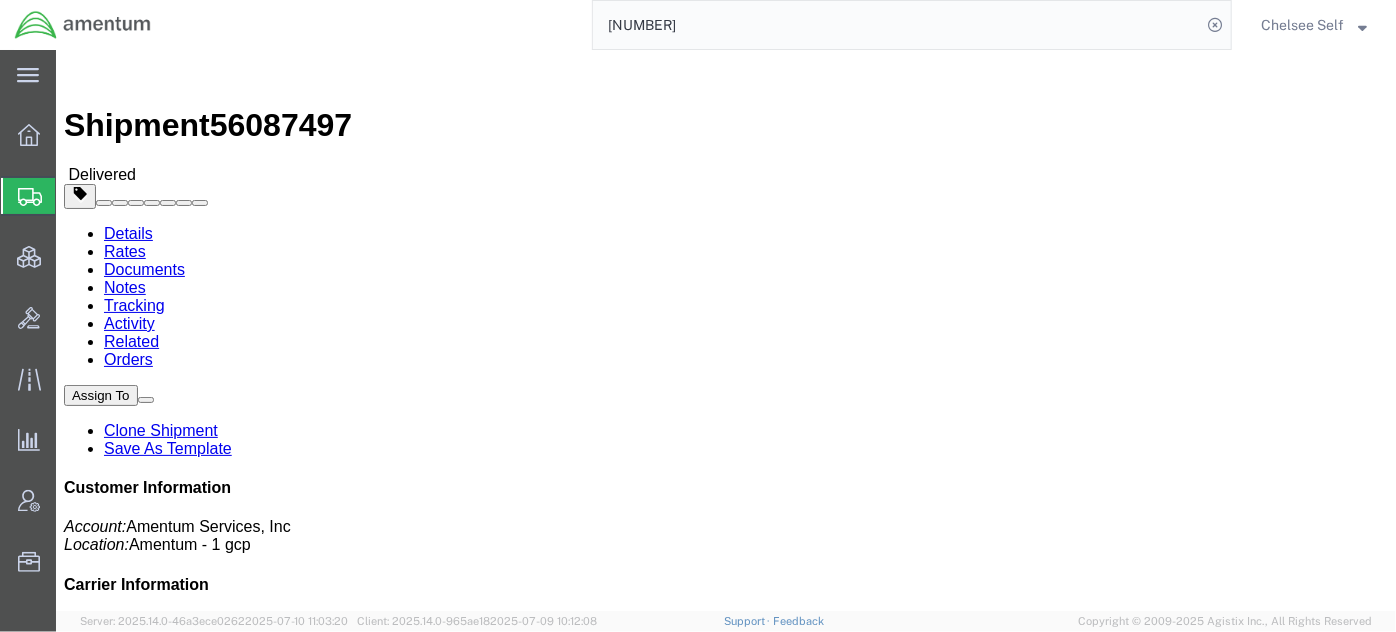 paste on "[NUMBER]" 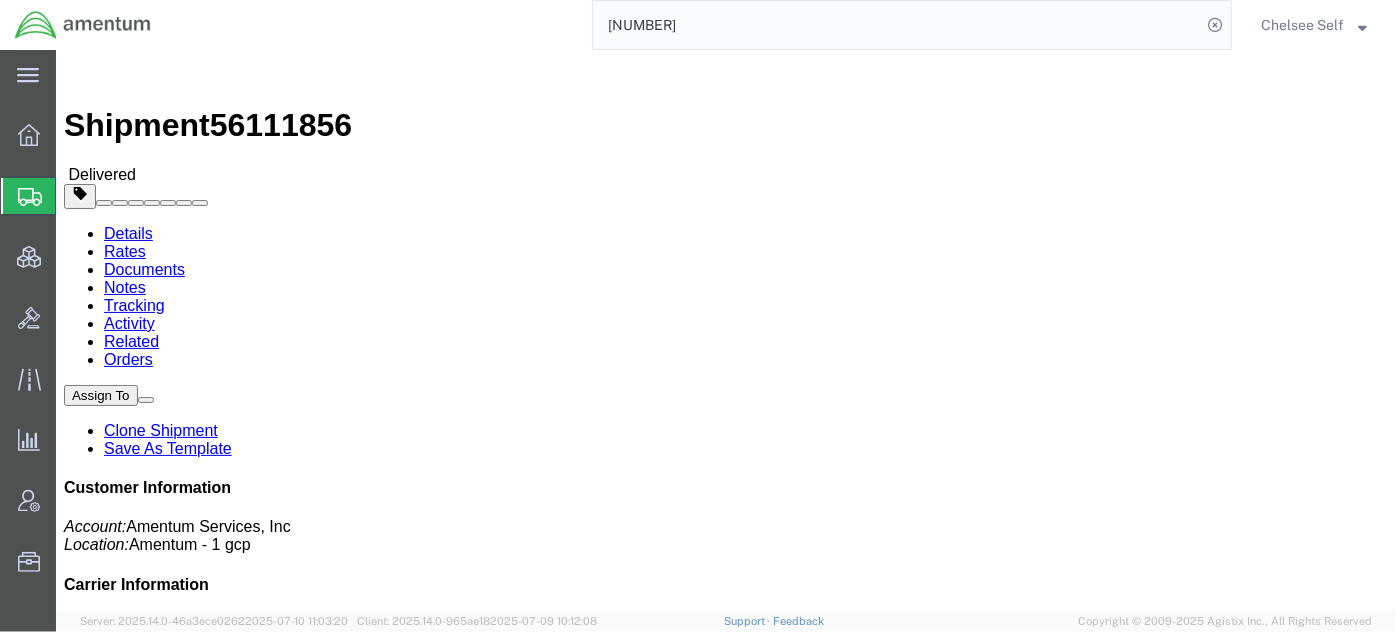 drag, startPoint x: 720, startPoint y: 256, endPoint x: 907, endPoint y: 260, distance: 187.04277 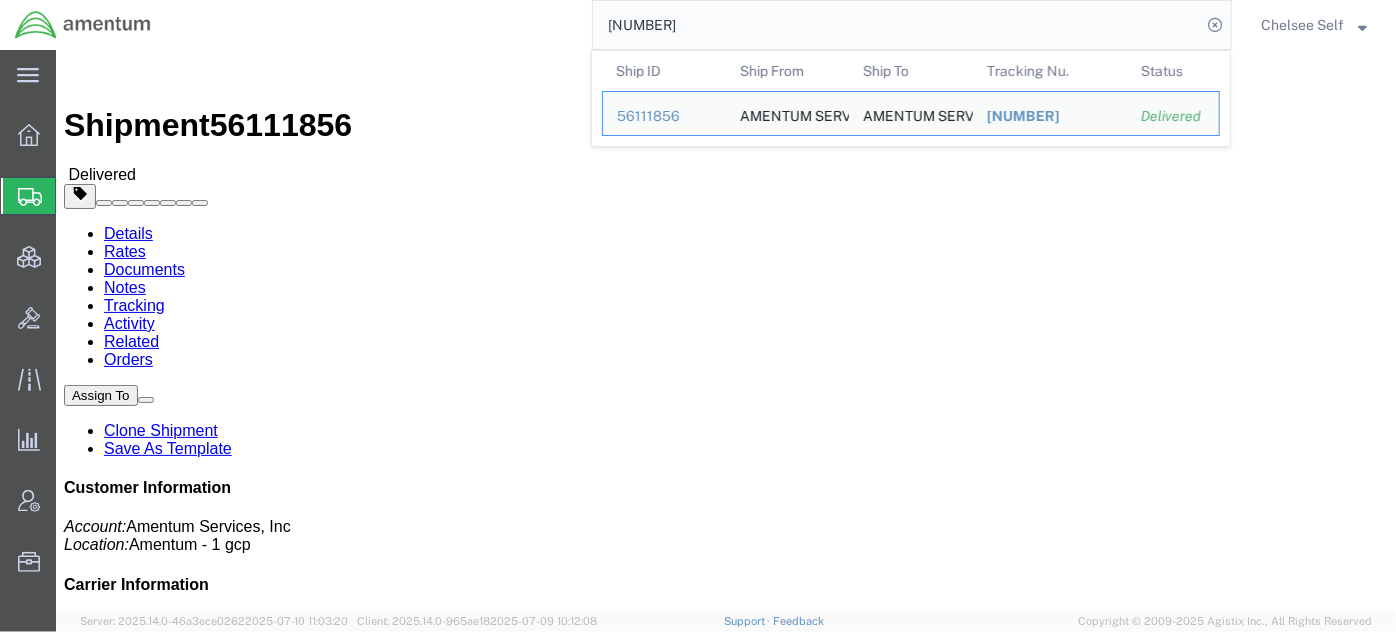 drag, startPoint x: 480, startPoint y: 31, endPoint x: 465, endPoint y: 35, distance: 15.524175 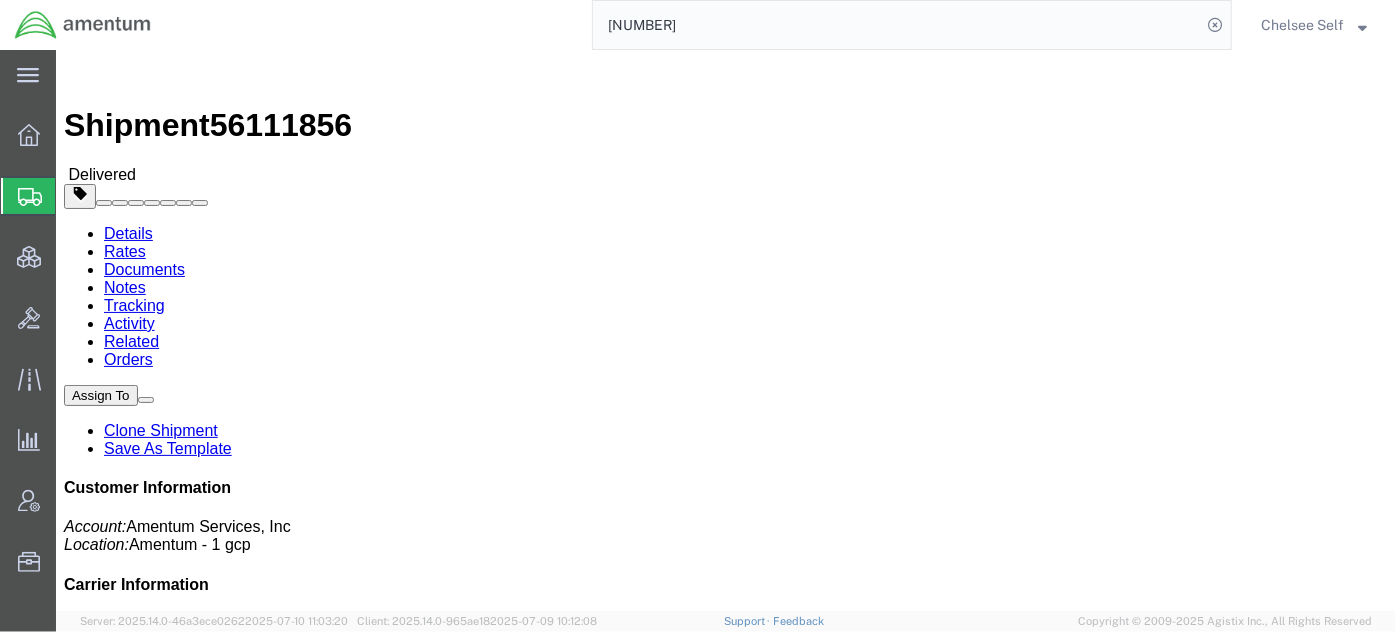 paste on "[NUMBER]" 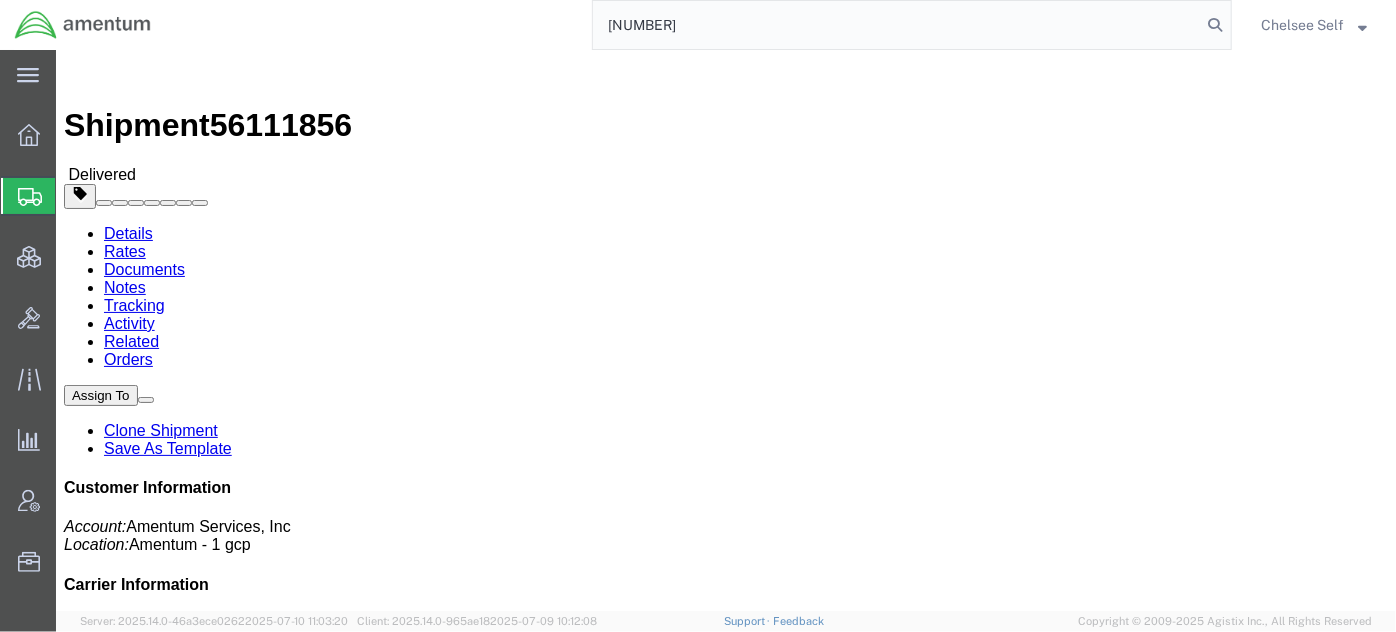 click on "[NUMBER]" 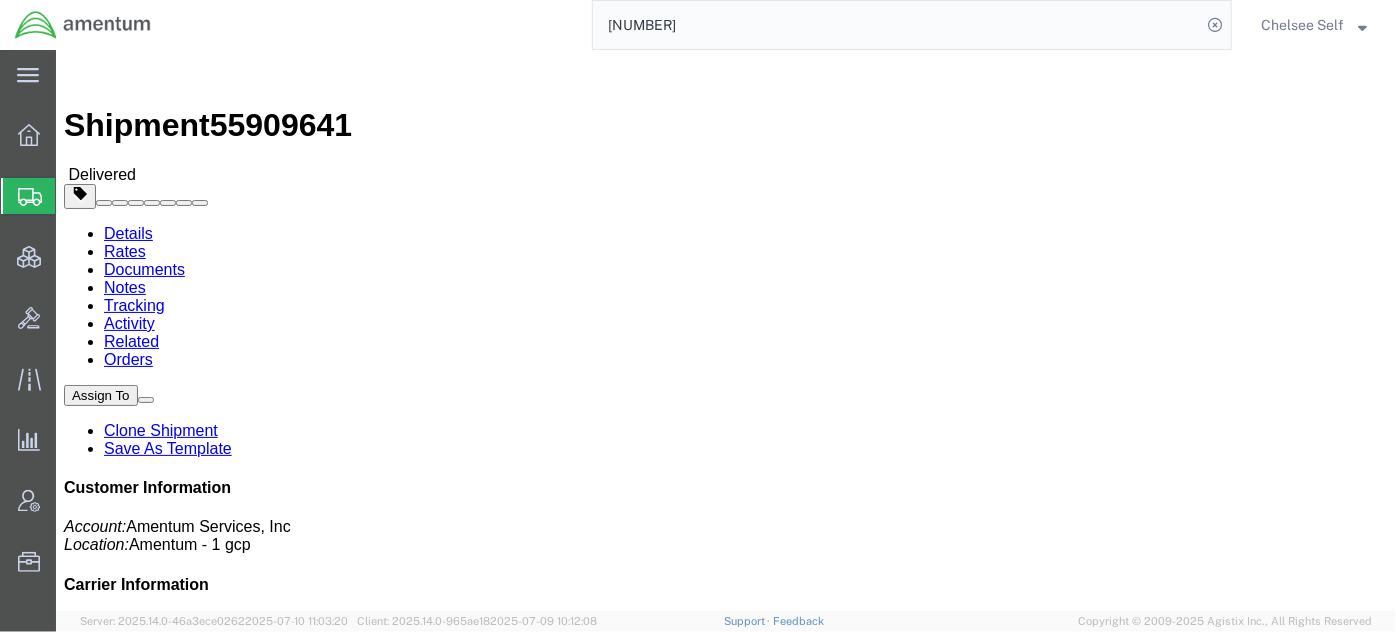 click 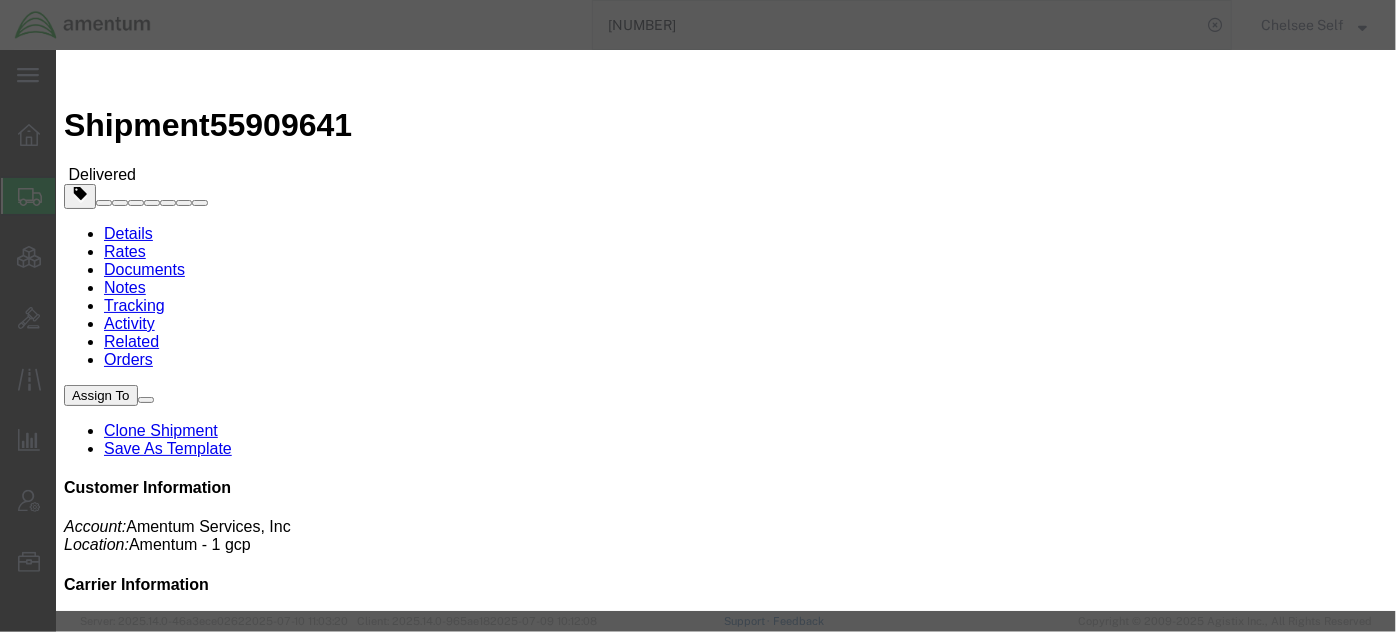 drag, startPoint x: 904, startPoint y: 143, endPoint x: 584, endPoint y: 135, distance: 320.09998 